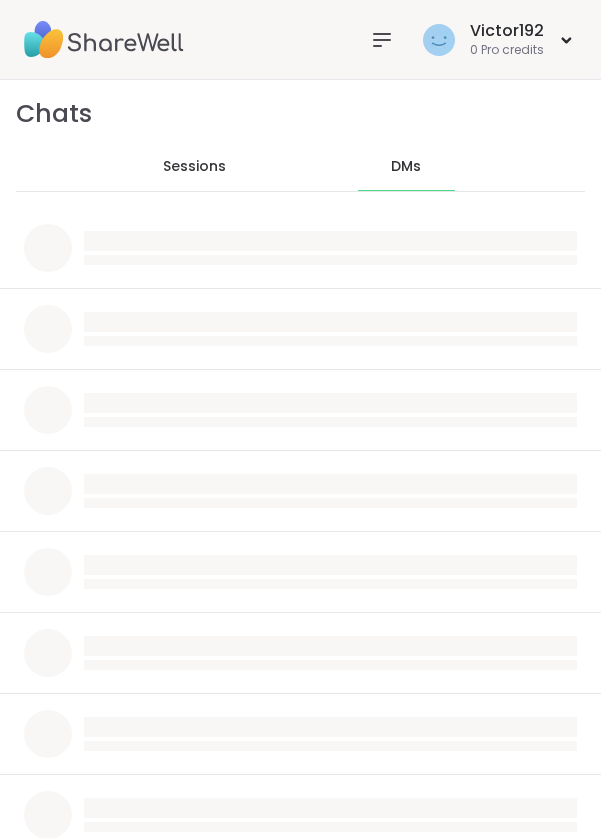 scroll, scrollTop: 0, scrollLeft: 0, axis: both 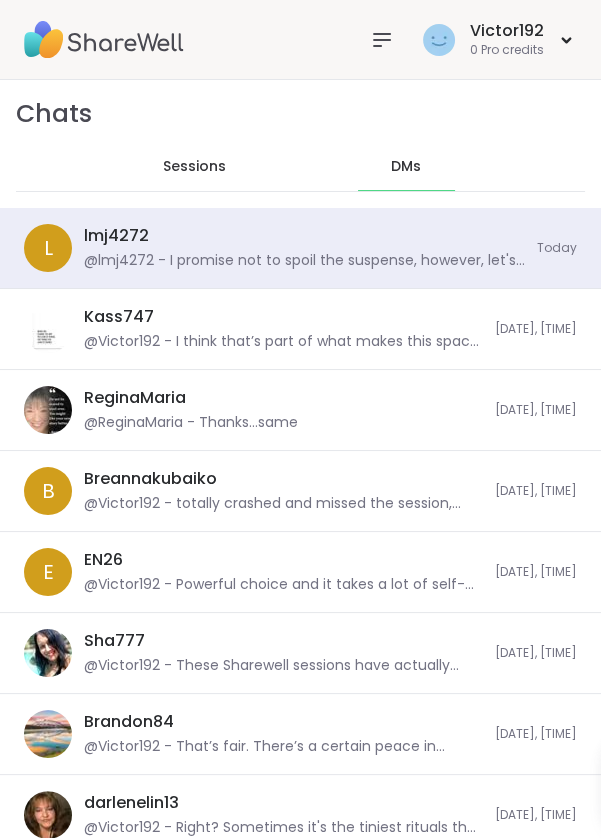 click on "lmj4272 @lmj4272 - I promise not to spoil the suspense, however, let's go into details tomorrow because I am tapping out for the day. Also, I would love for you to initiate the chats too. So reach out to me the next time you are free." at bounding box center [304, 248] 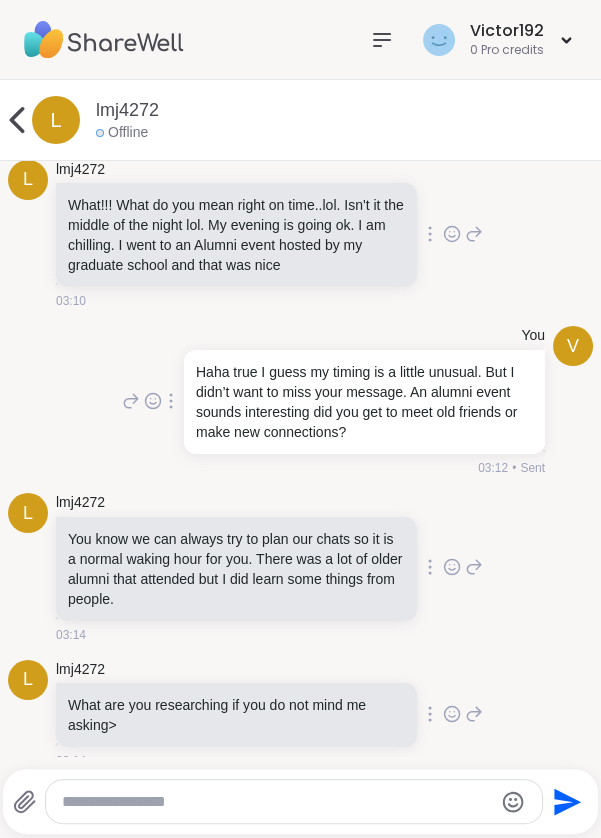 scroll, scrollTop: 14838, scrollLeft: 0, axis: vertical 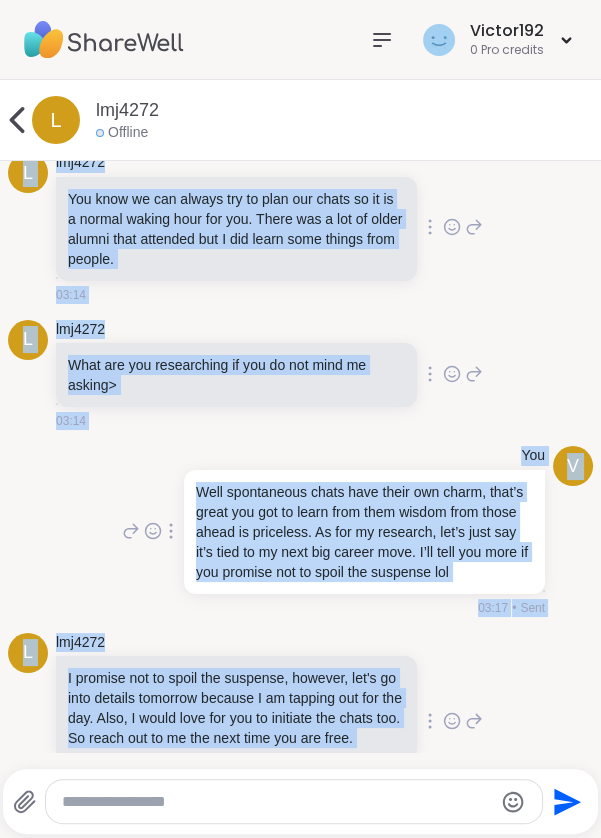 copy on "Haha true I guess my timing is a little unusual. But I didn’t want to miss your message. An alumni event sounds interesting did you meet old friends or make new connections? [TIME] • Sent lmj4272 You know we can always try to plan our chats so it is a normal waking hour for you. There was a lot of older alumni that attended but I did learn some things from people. [TIME] lmj4272 What are you researching if you do not mind me asking> [TIME] V You Well spontaneous chats have their own charm, that’s great you got to learn from them wisdom from those ahead is priceless. As for my research, let’s just say it’s tied to my next big career move. I’ll tell you more if you promise not to spoil the suspense lol [TIME] • Sent lmj4272 I promise not to spoil the suspense, however, let's go into details tomorrow because I am tapping out for the day. Also, I would love for you to initiate the chats too. So reach out to me the next time you are free.   1 1 [TIME] • Edited" 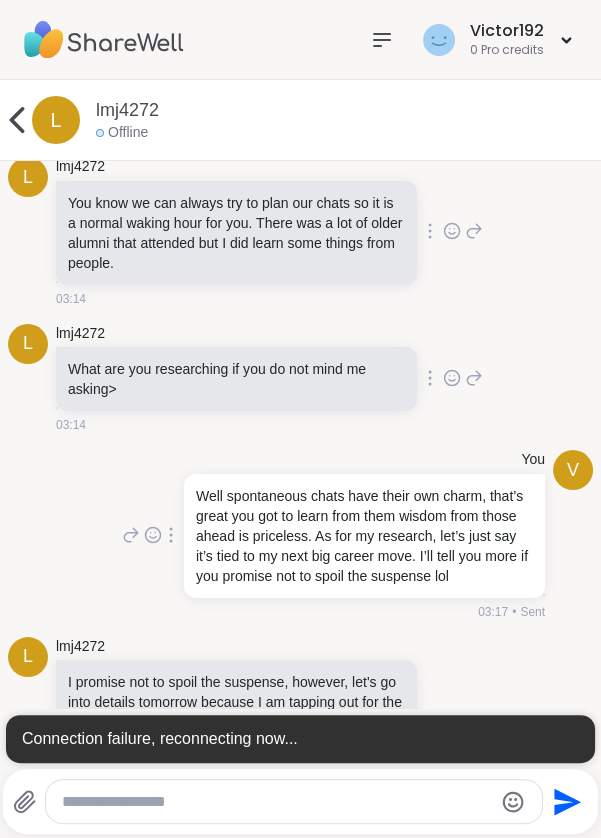 scroll, scrollTop: 0, scrollLeft: 0, axis: both 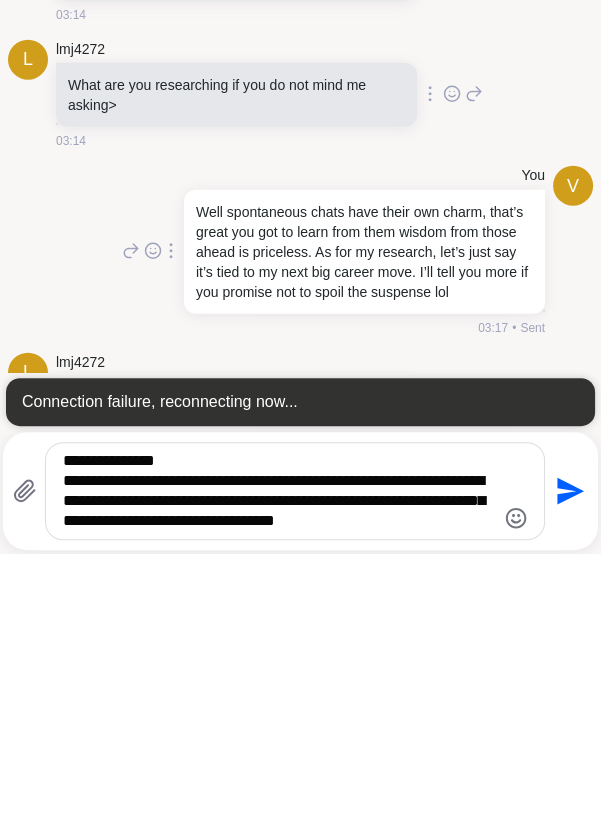 click on "**********" at bounding box center (278, 775) 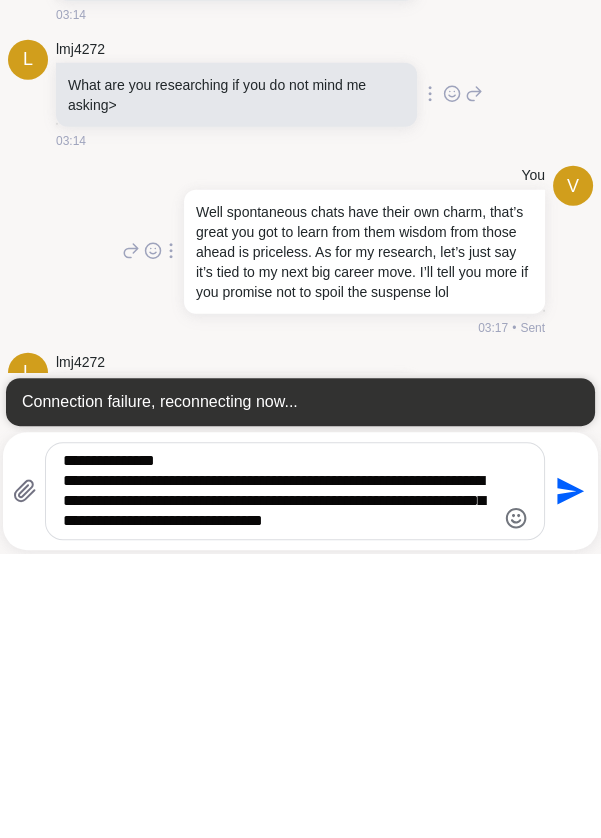 click on "**********" at bounding box center (278, 775) 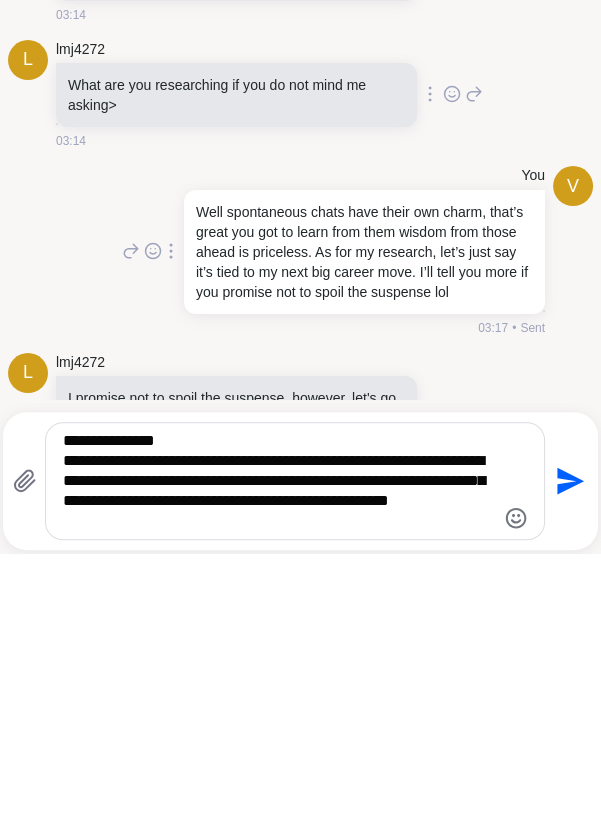 click on "**********" at bounding box center (278, 765) 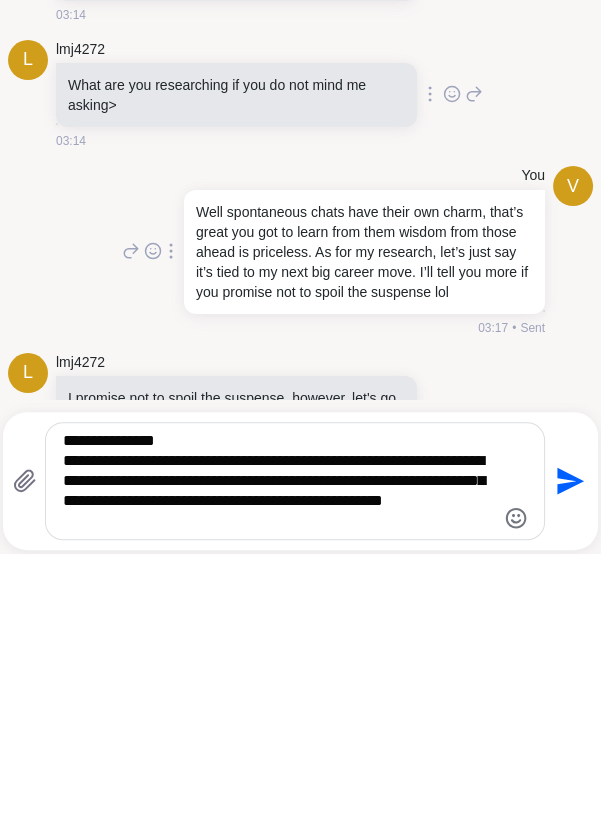 click on "**********" at bounding box center (278, 765) 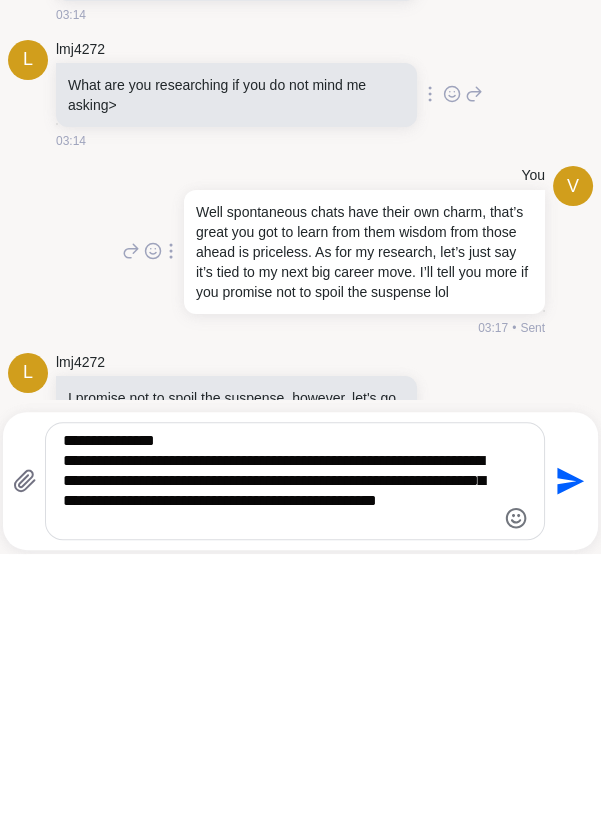 type on "**********" 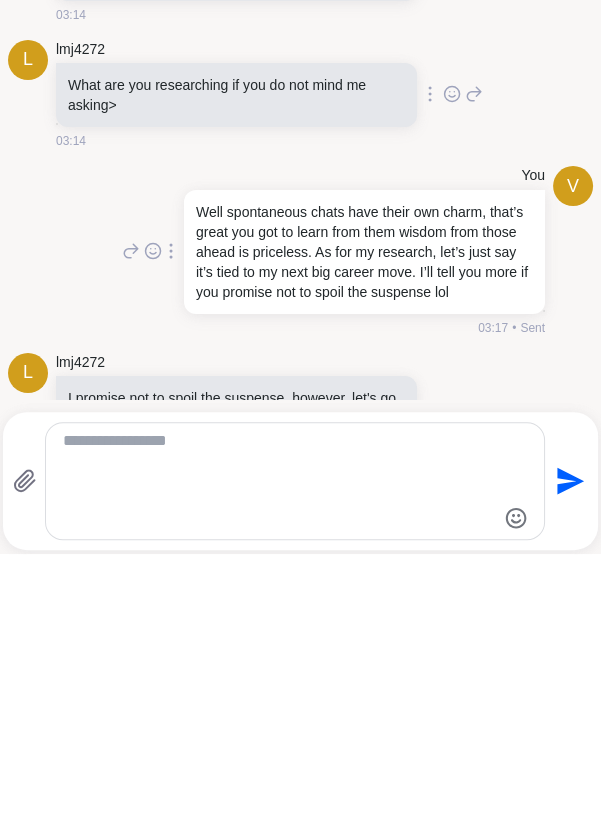 scroll, scrollTop: 0, scrollLeft: 0, axis: both 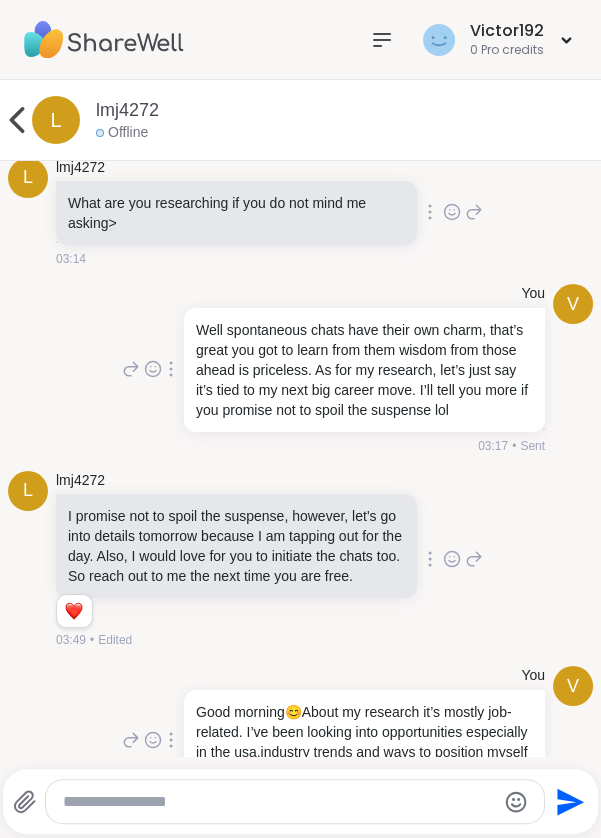 click 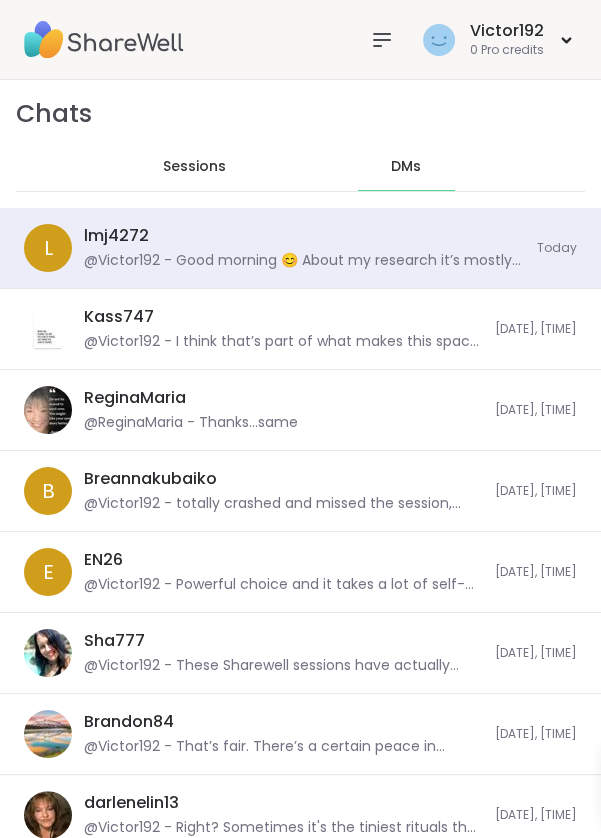 scroll, scrollTop: 42907, scrollLeft: 0, axis: vertical 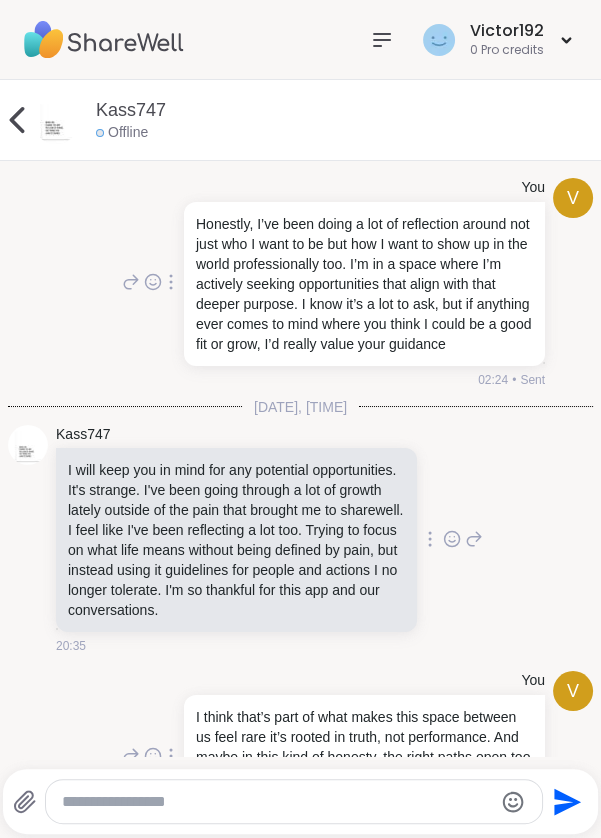 click at bounding box center (56, 120) 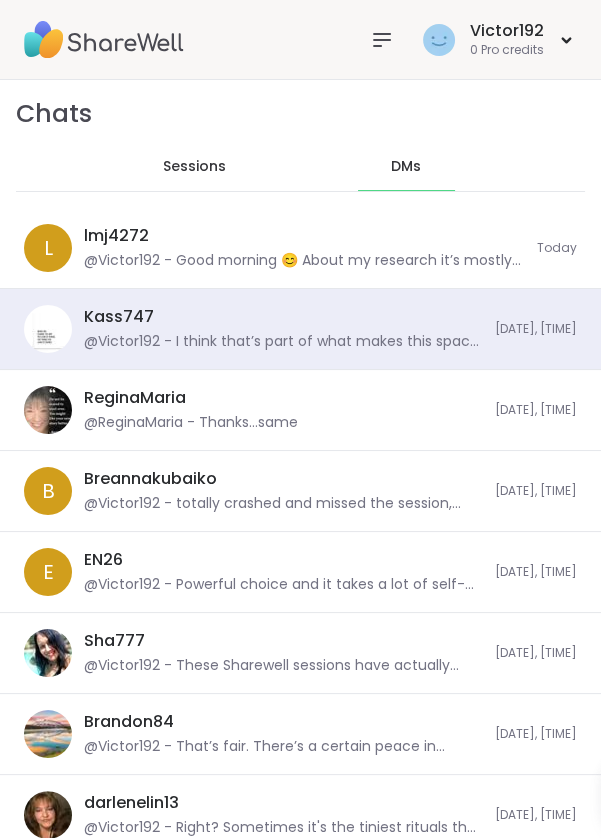 click on "[DATE], [TIME]" at bounding box center [536, 329] 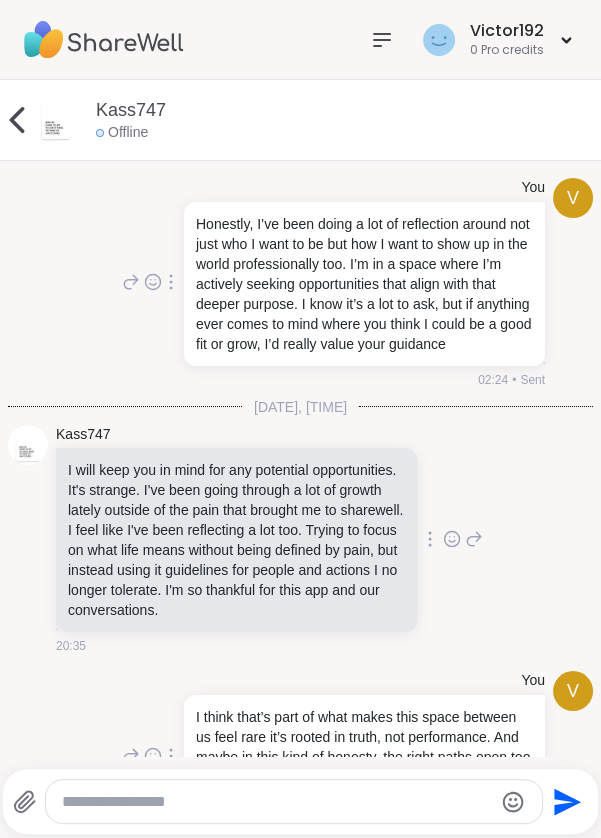 click 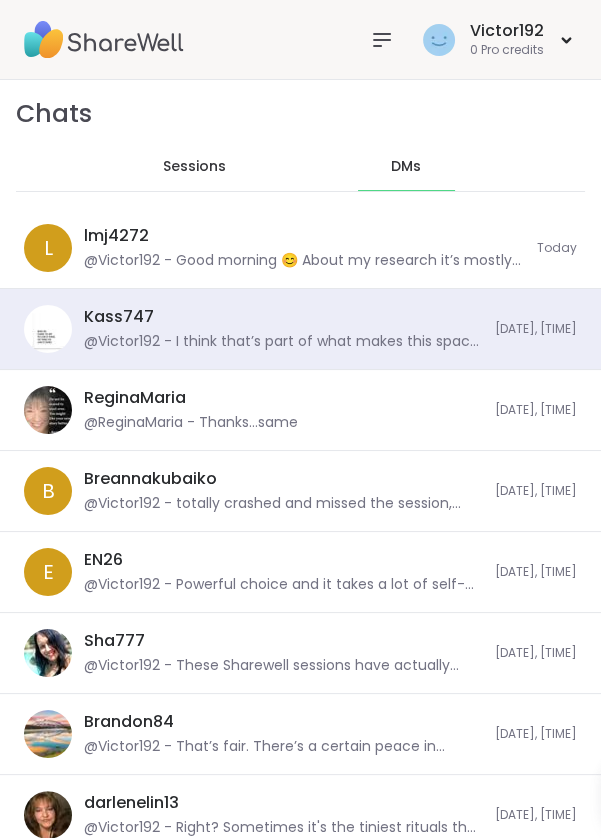 scroll, scrollTop: 32260, scrollLeft: 0, axis: vertical 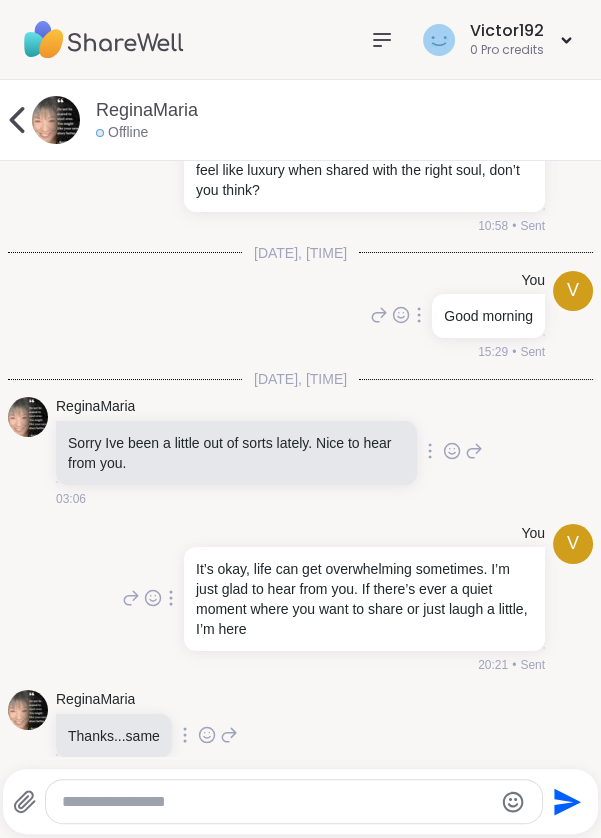 click 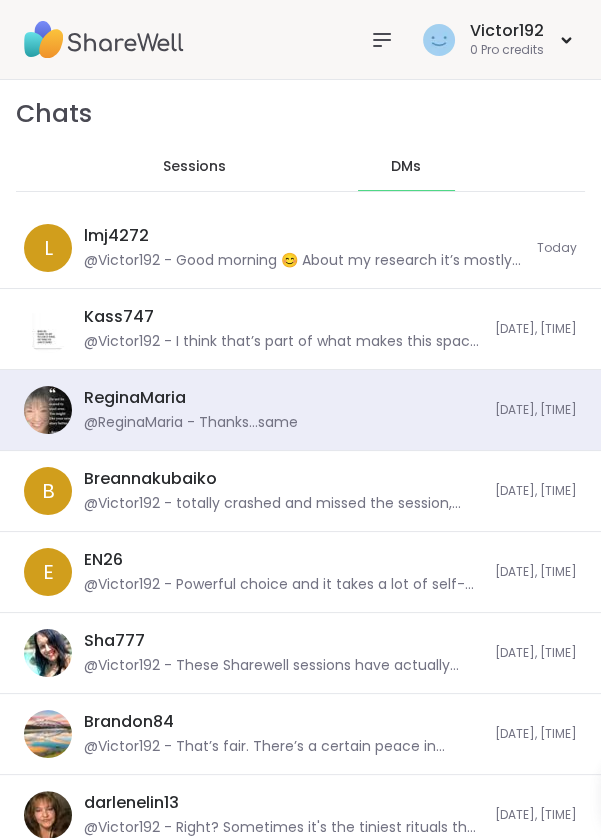 scroll, scrollTop: 7640, scrollLeft: 0, axis: vertical 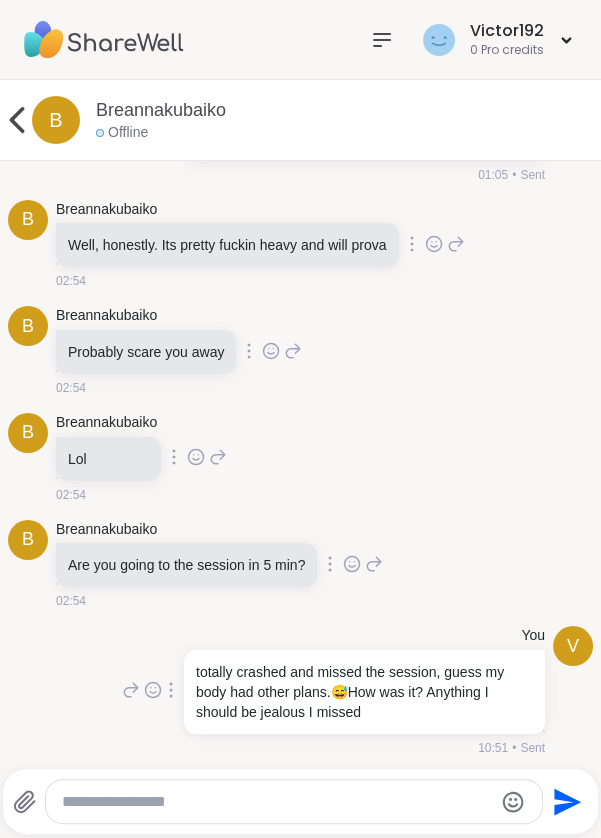 click 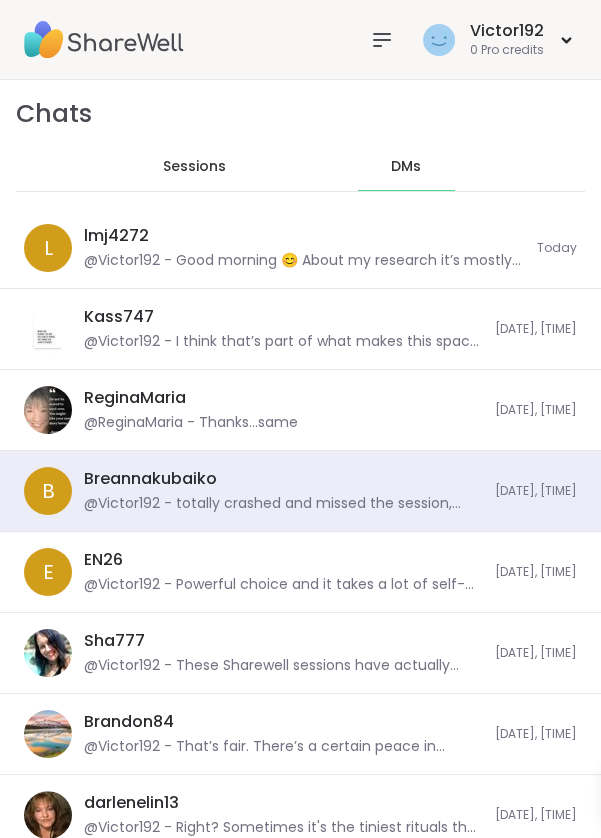 click on "@Victor192 - Powerful choice and it takes a lot of self-awareness to step back like that even if it’s not about addiction, it’s still about taking care of yourself. I respect that. Has anything surprised you about the journey since you quit?" at bounding box center (283, 585) 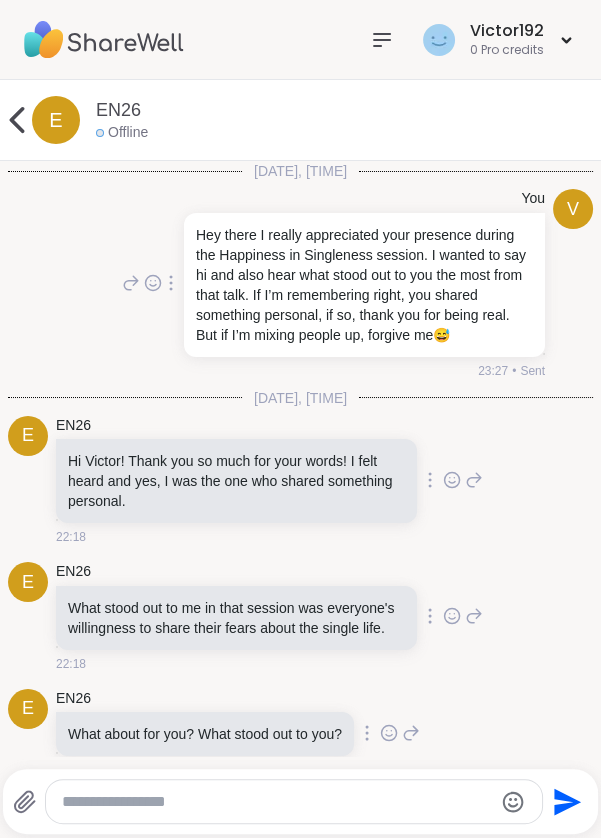 scroll, scrollTop: 3075, scrollLeft: 0, axis: vertical 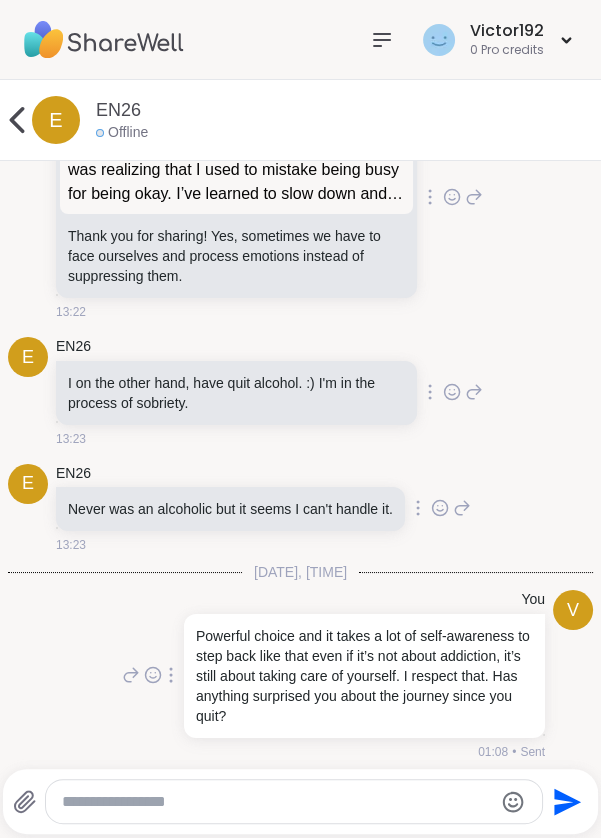 click on "E" at bounding box center [56, 120] 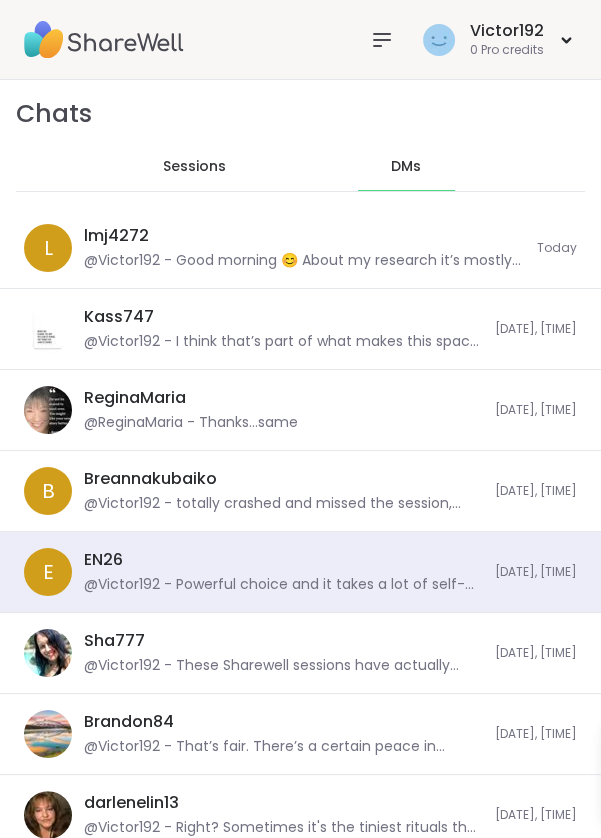 scroll, scrollTop: 6475, scrollLeft: 0, axis: vertical 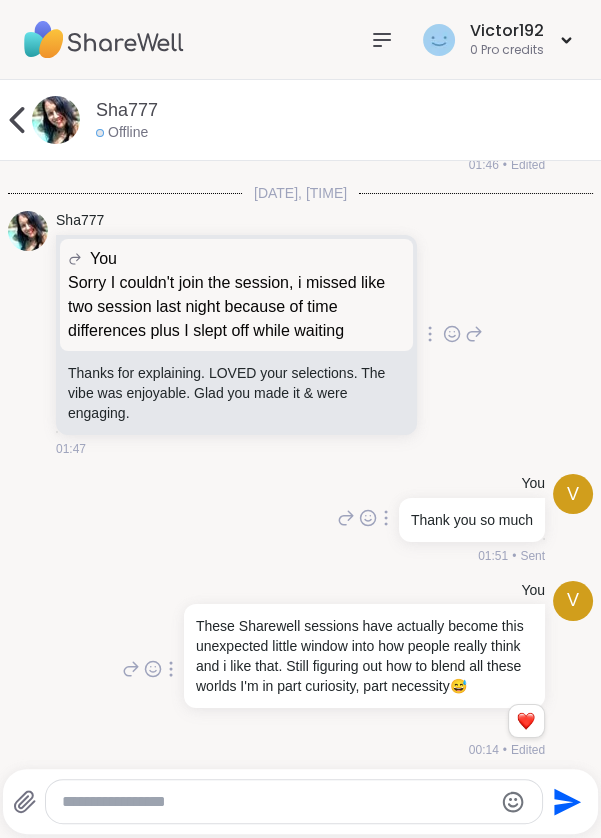 click at bounding box center (56, 120) 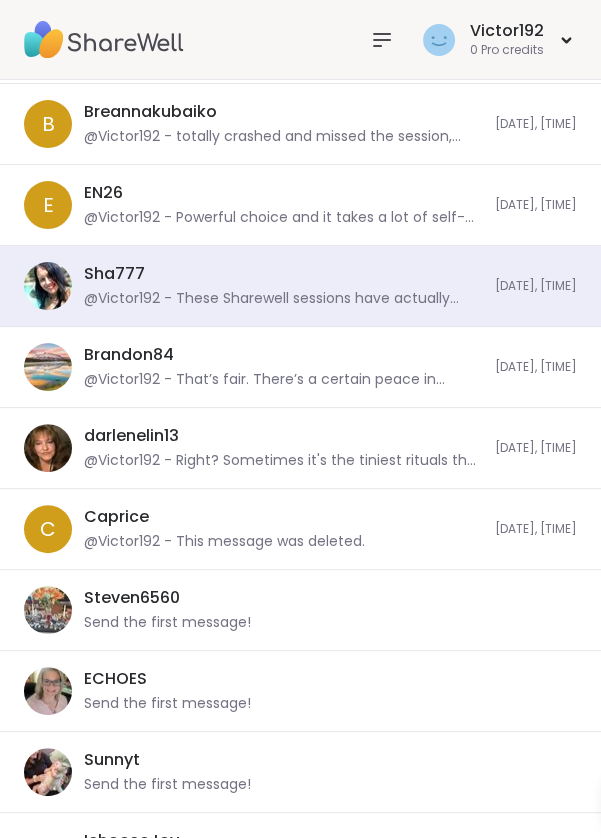 scroll, scrollTop: 373, scrollLeft: 0, axis: vertical 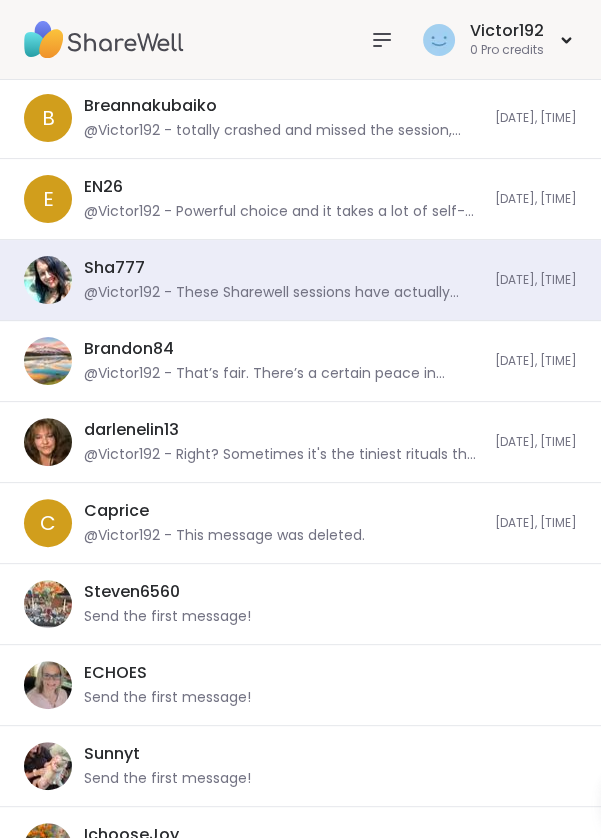 click on "Brandon84" at bounding box center [129, 349] 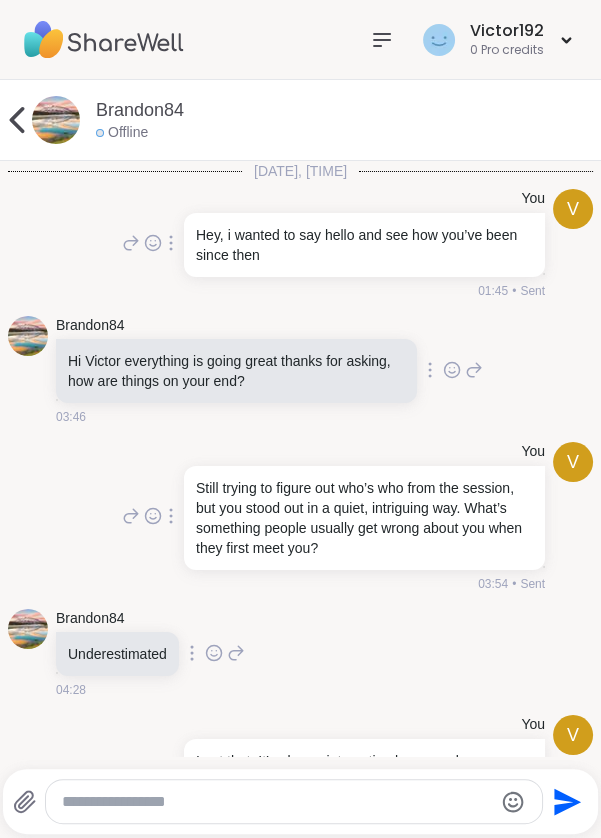 scroll, scrollTop: 929, scrollLeft: 0, axis: vertical 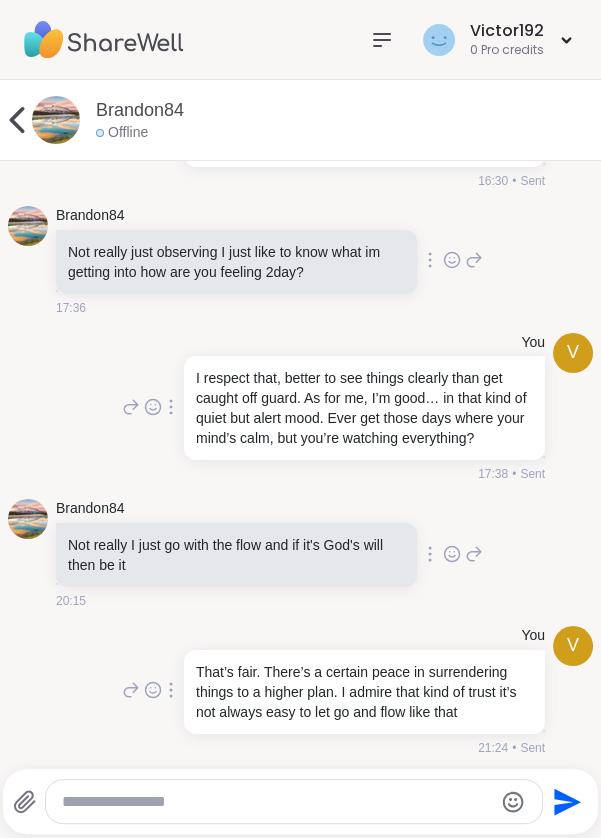click 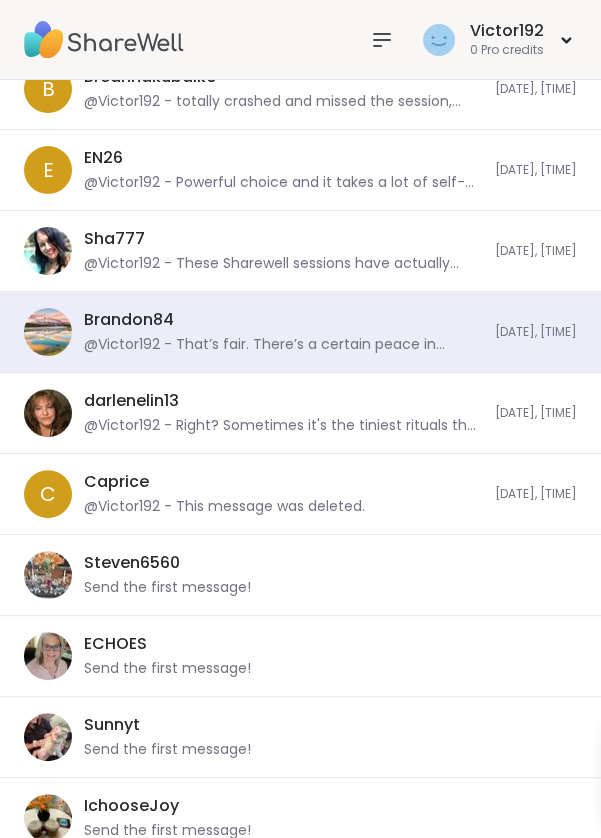 scroll, scrollTop: 415, scrollLeft: 0, axis: vertical 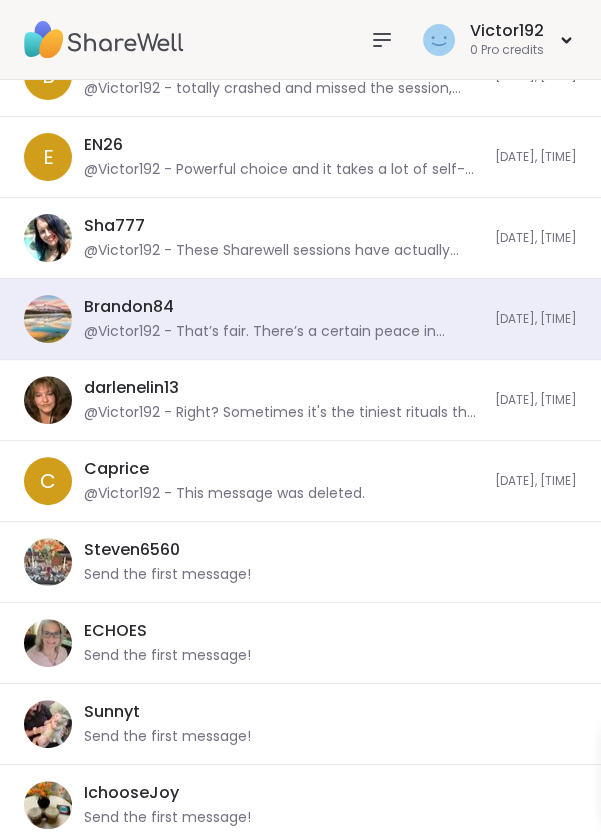 click on "darlenelin13" at bounding box center [131, 388] 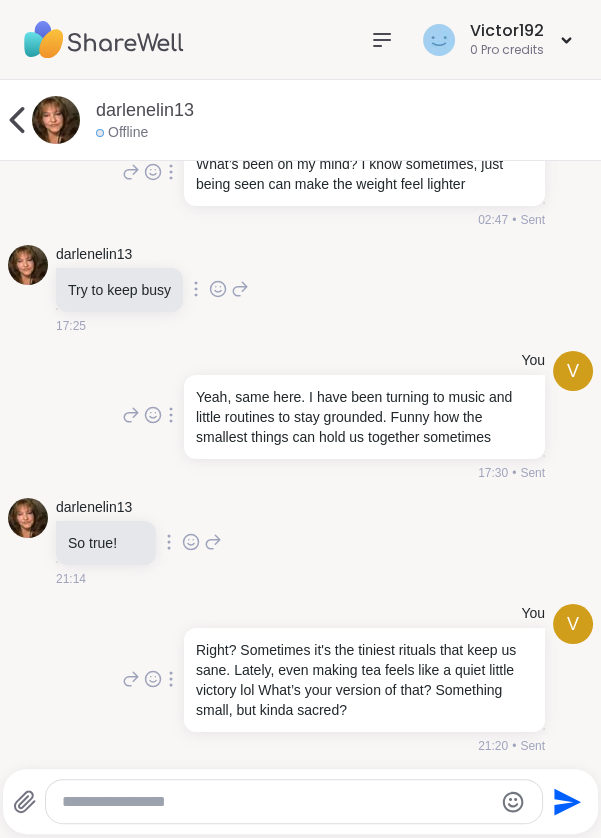 click 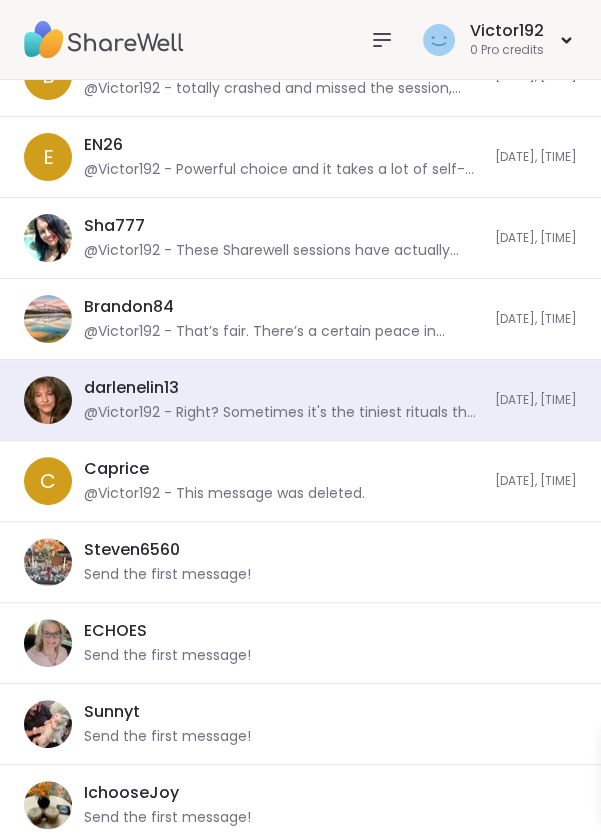 scroll, scrollTop: 1769, scrollLeft: 0, axis: vertical 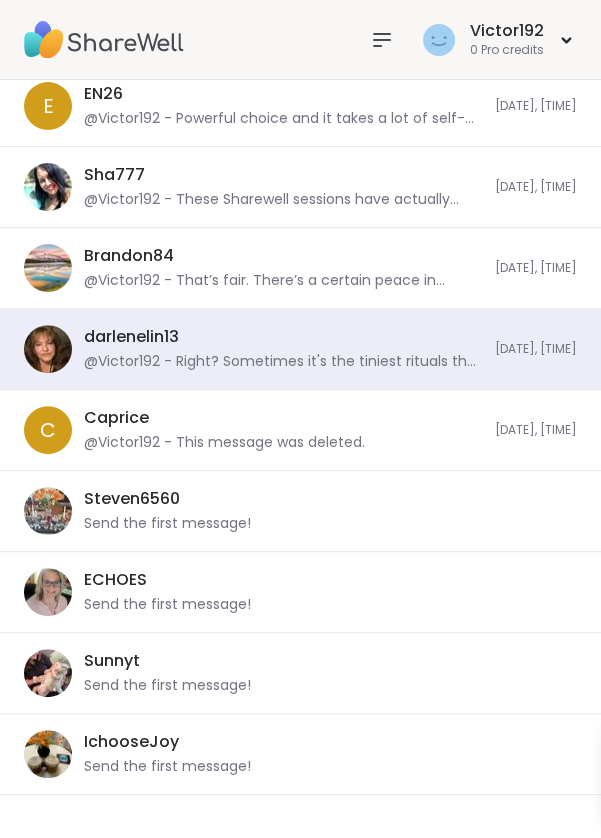 click on "Caprice" at bounding box center [116, 418] 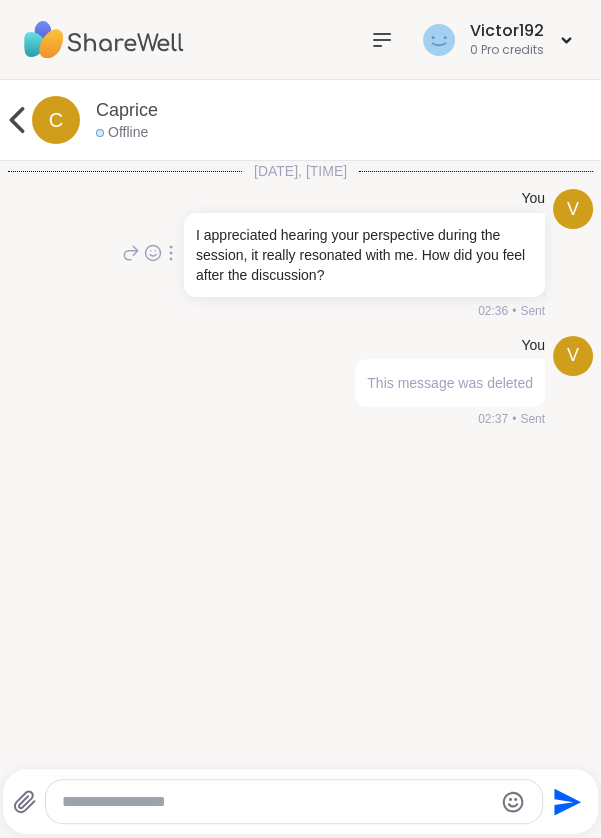 click 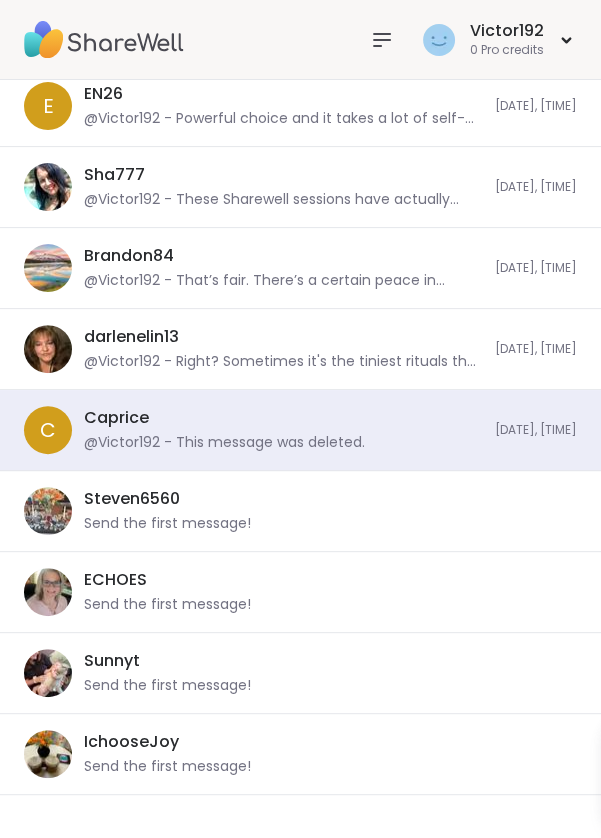 scroll, scrollTop: 468, scrollLeft: 0, axis: vertical 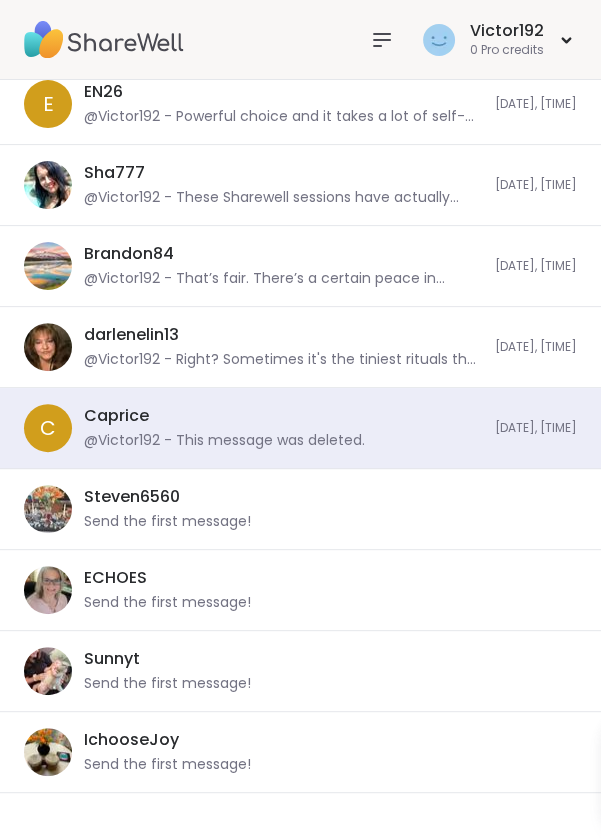 click at bounding box center (382, 40) 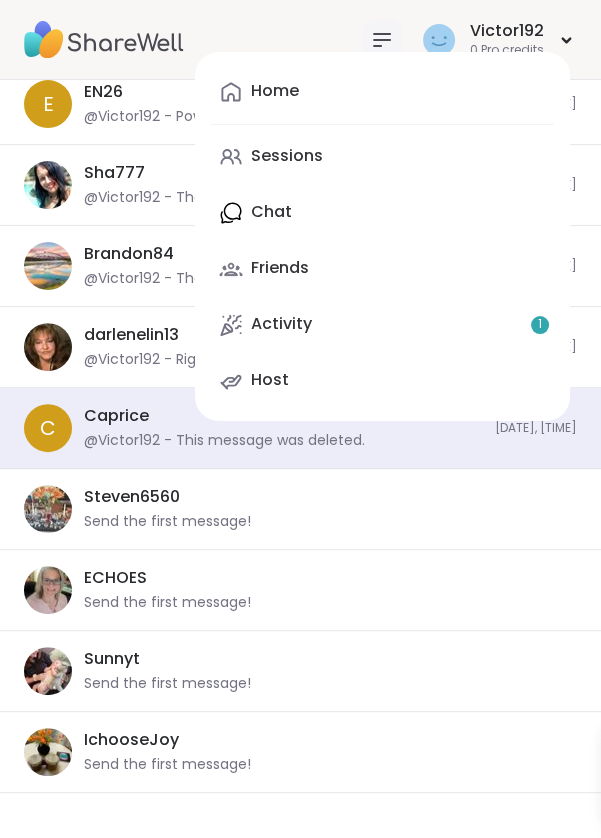 click on "Send the first message!" at bounding box center [167, 603] 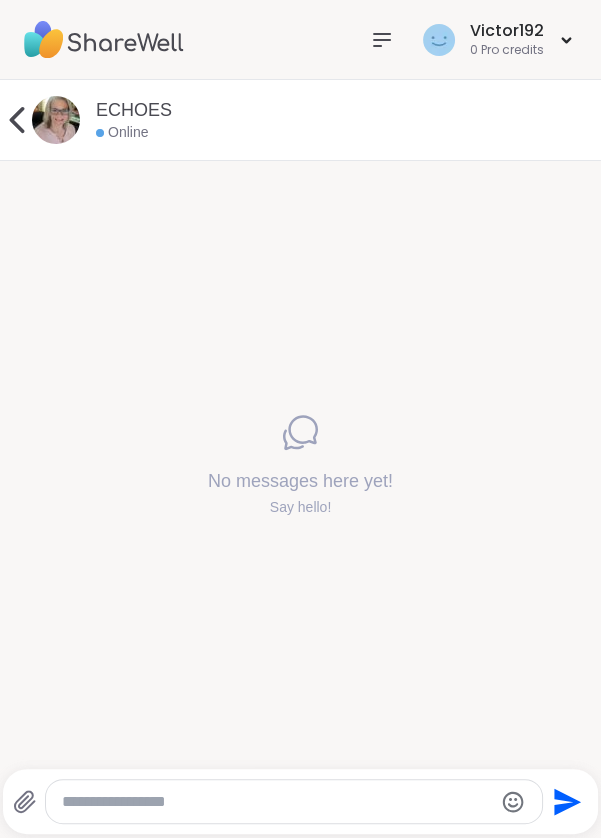 click at bounding box center [277, 802] 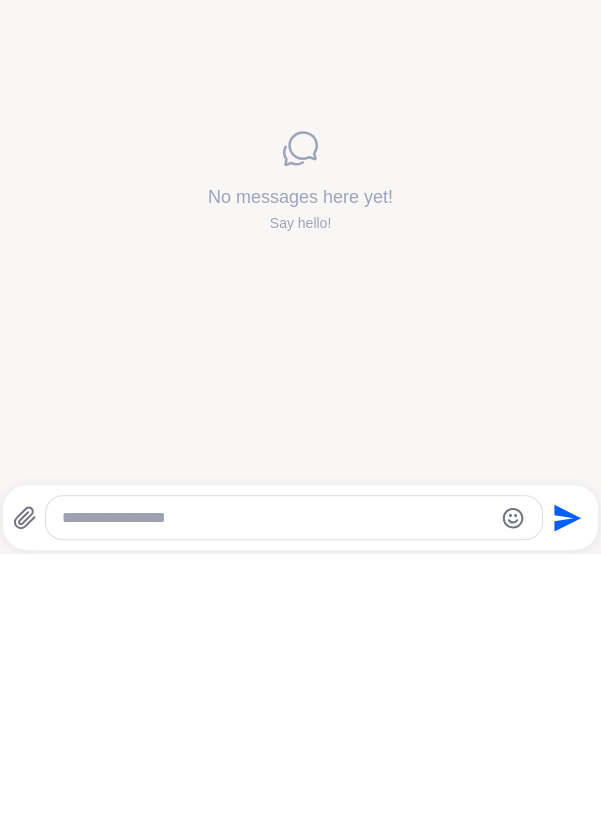 scroll, scrollTop: 0, scrollLeft: 0, axis: both 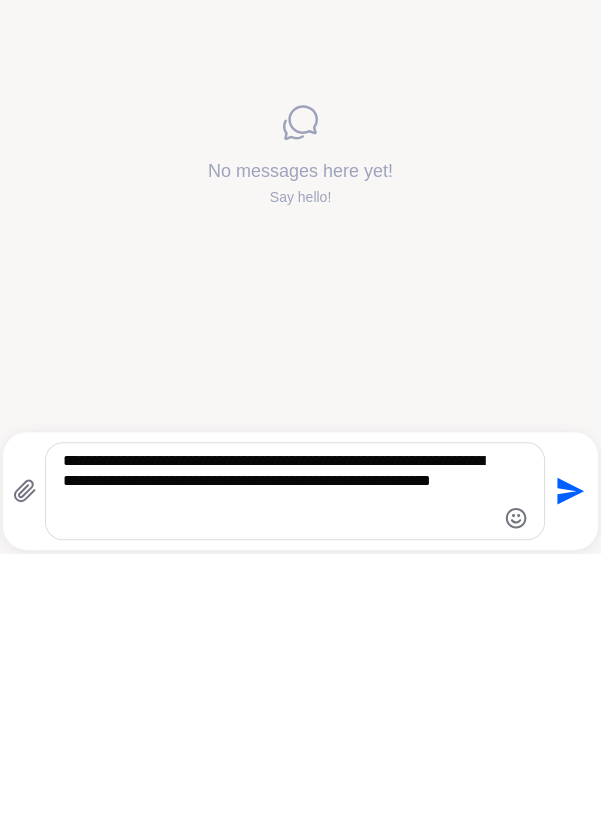 click on "**********" at bounding box center (278, 775) 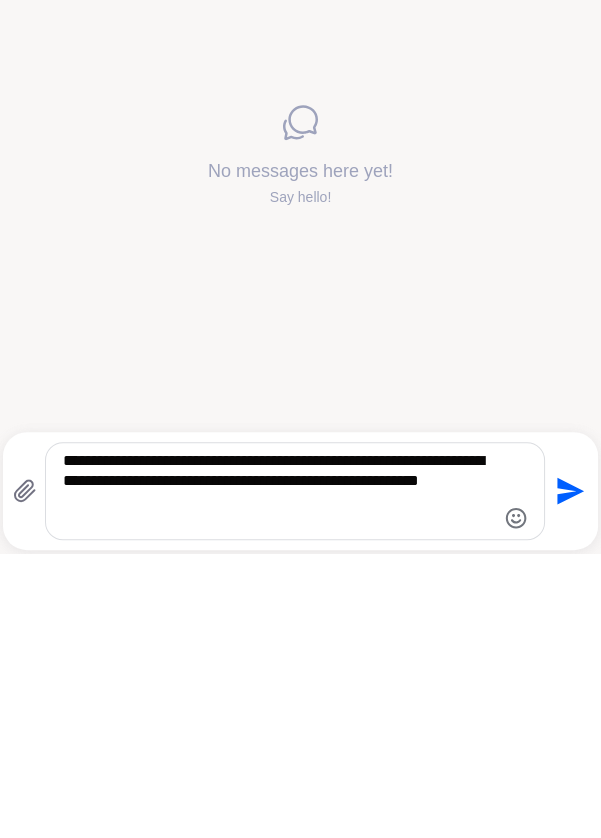 click on "**********" at bounding box center [278, 775] 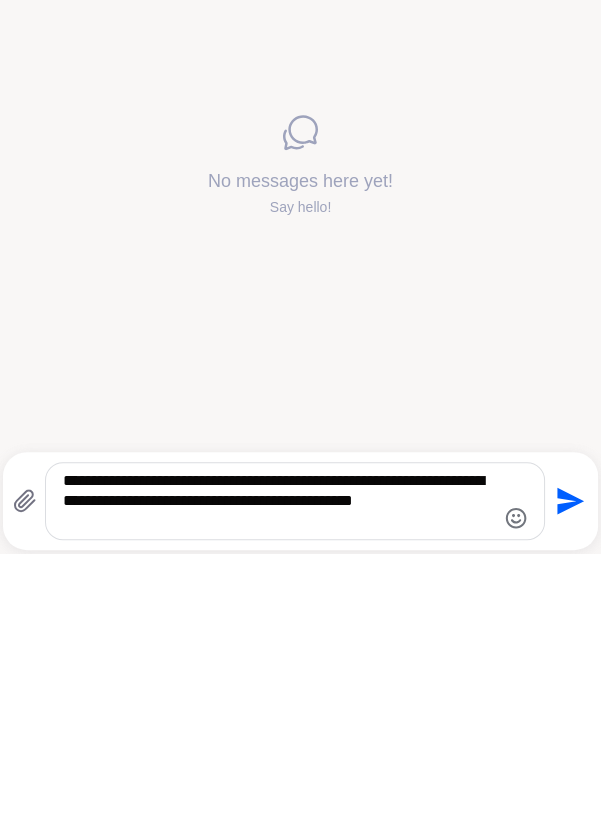 click on "**********" at bounding box center (278, 785) 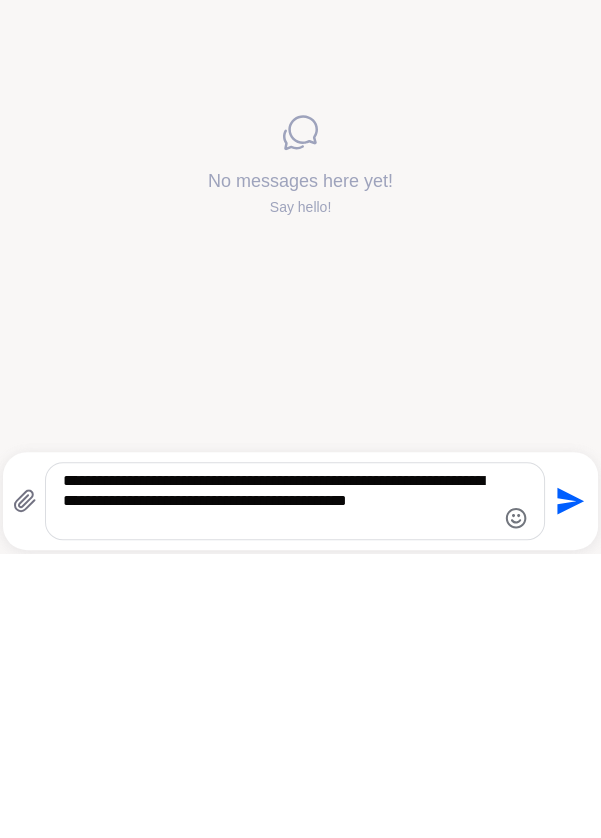 click on "**********" at bounding box center [278, 785] 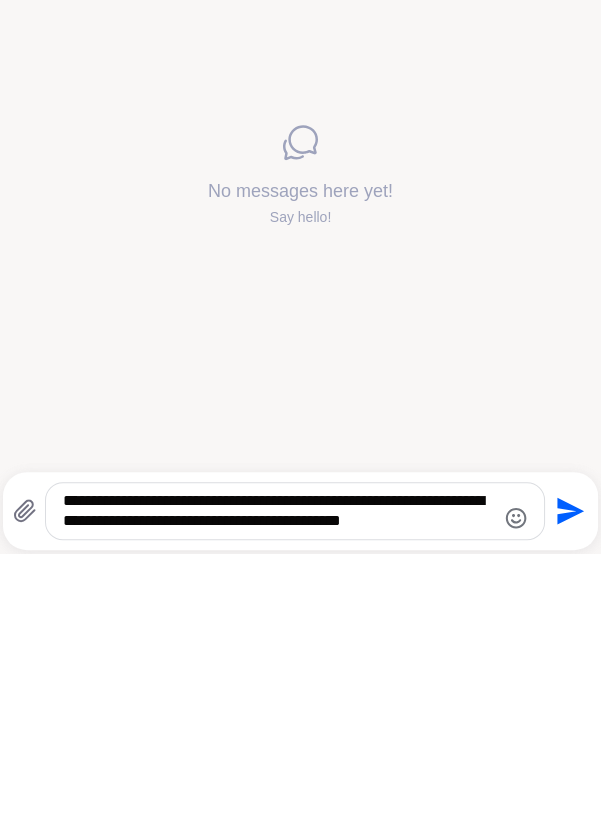type on "**********" 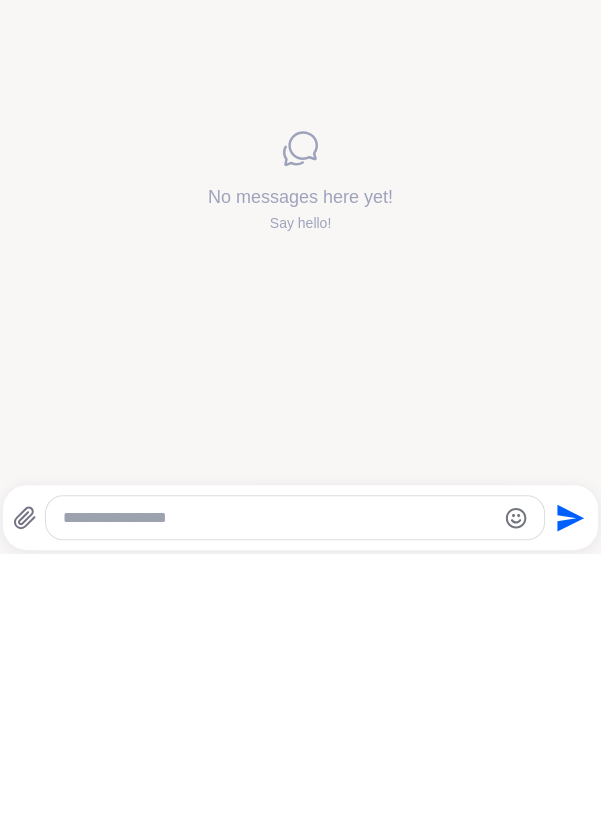 scroll, scrollTop: 0, scrollLeft: 0, axis: both 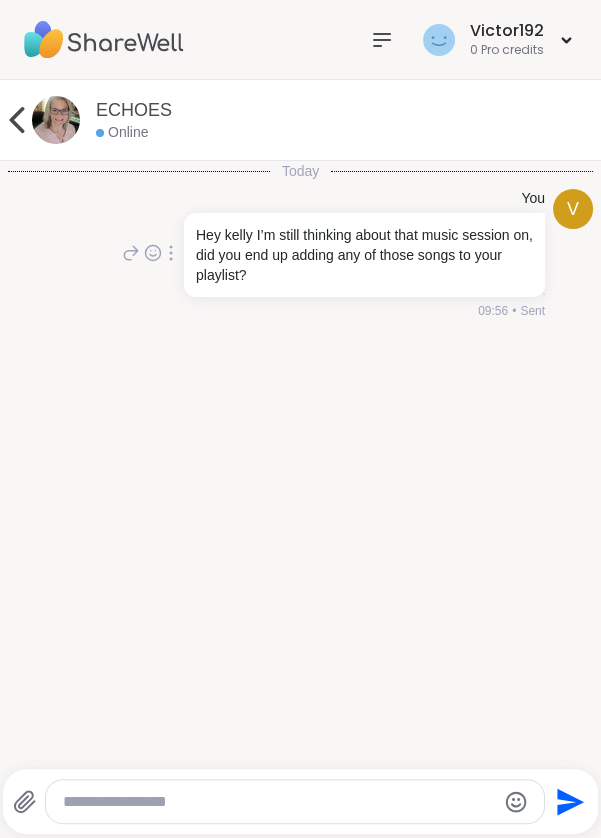 click 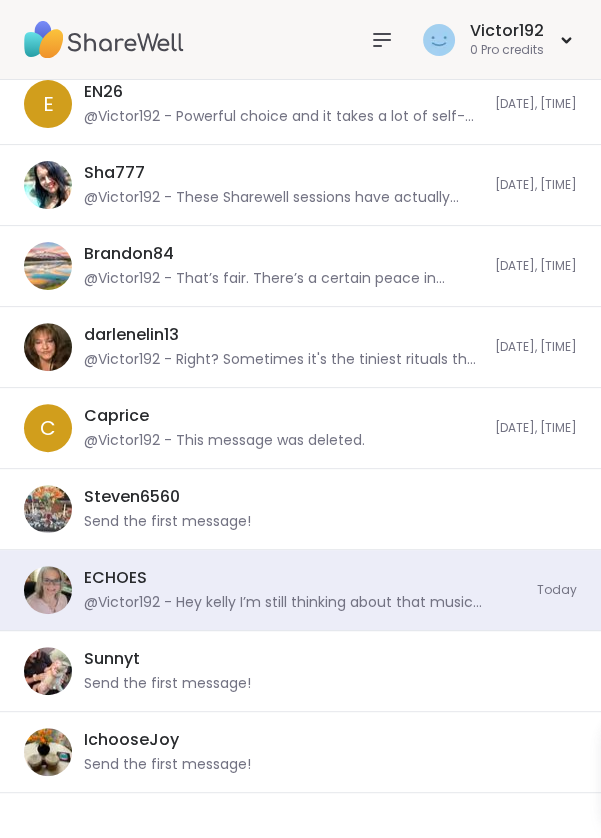 click on "Send the first message!" at bounding box center (167, 684) 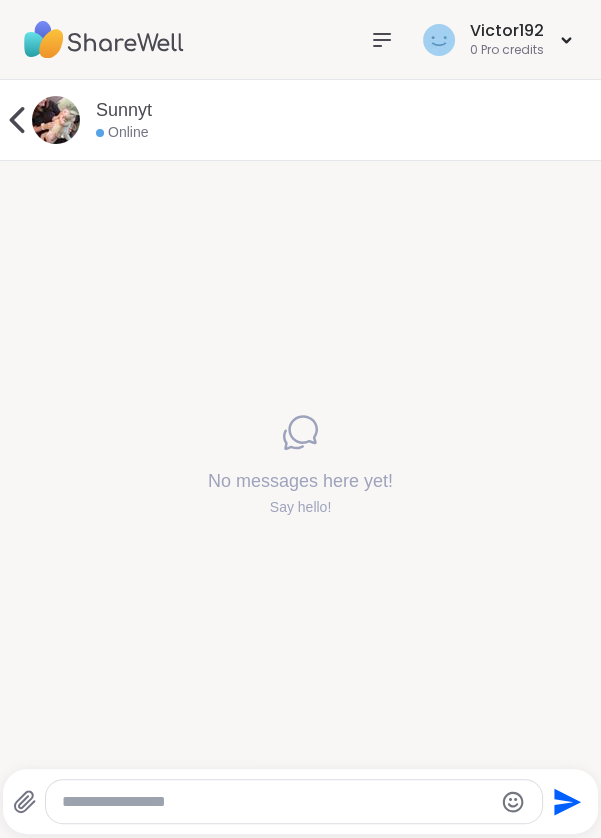 click on "Sunnyt" at bounding box center (124, 110) 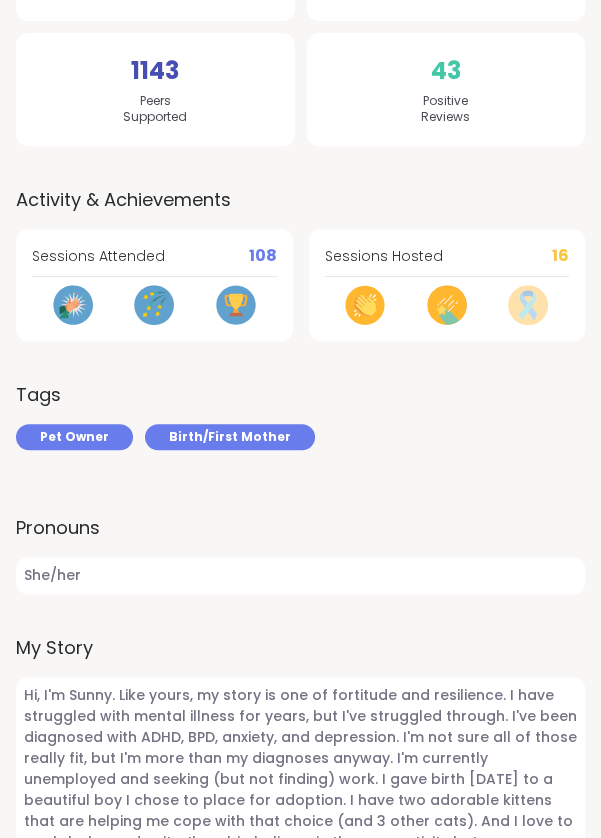 scroll, scrollTop: 591, scrollLeft: 0, axis: vertical 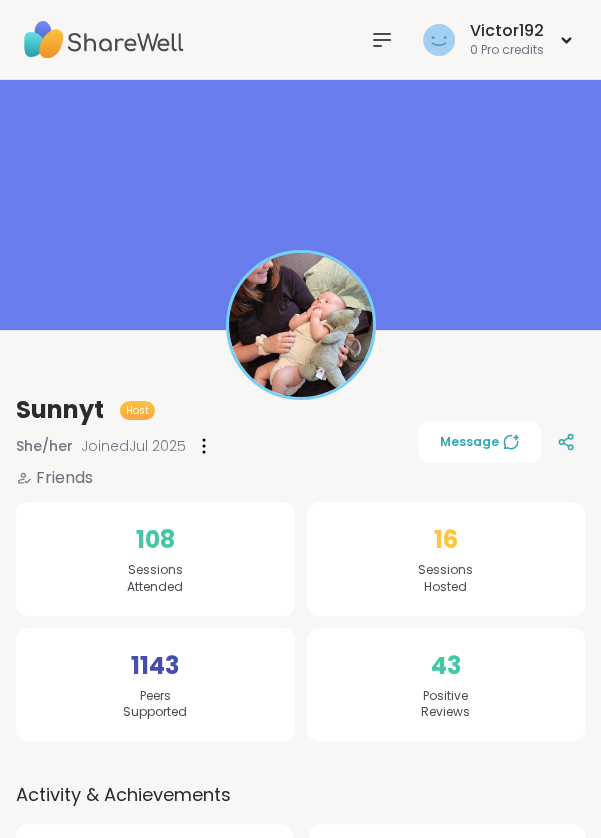 click 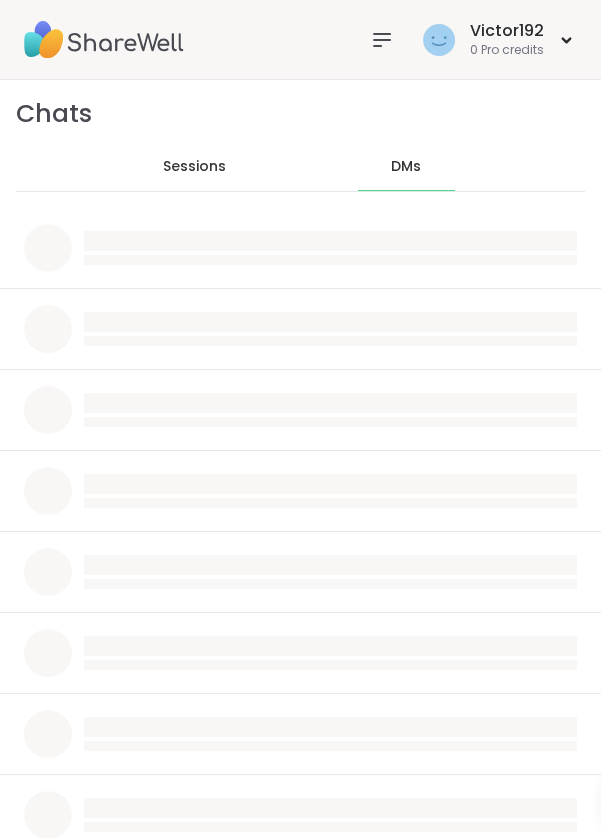 scroll, scrollTop: 4784, scrollLeft: 0, axis: vertical 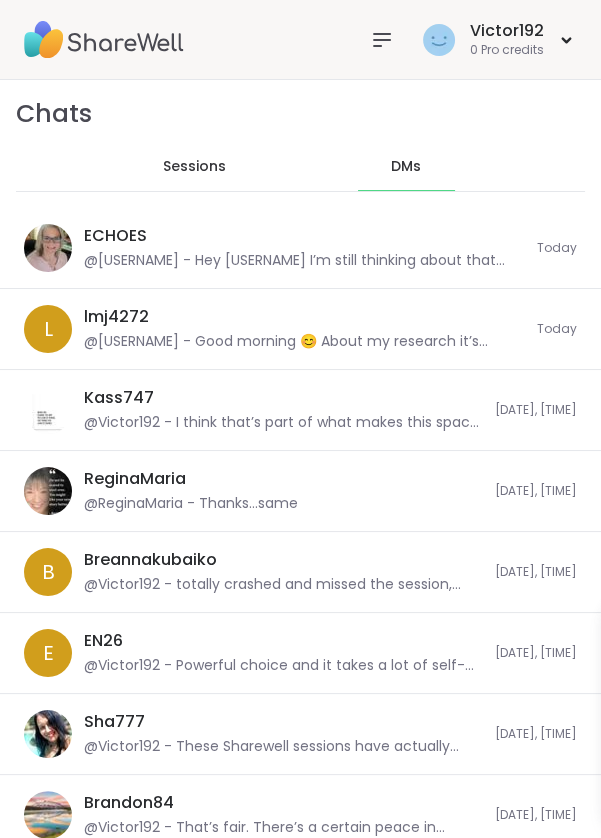 click on "@[USERNAME] - Hey [USERNAME] I’m still thinking about that music session on, did you end up adding any of those songs to your playlist?" at bounding box center (304, 261) 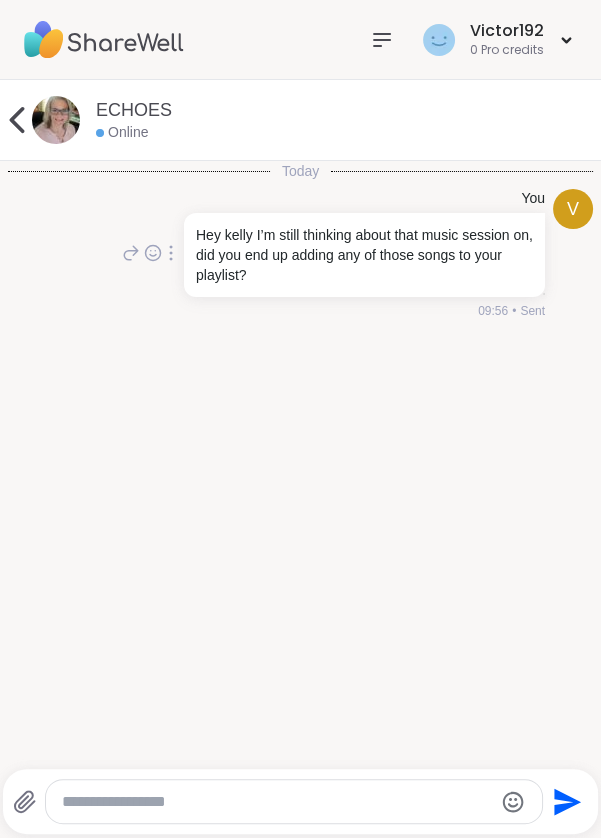 click 